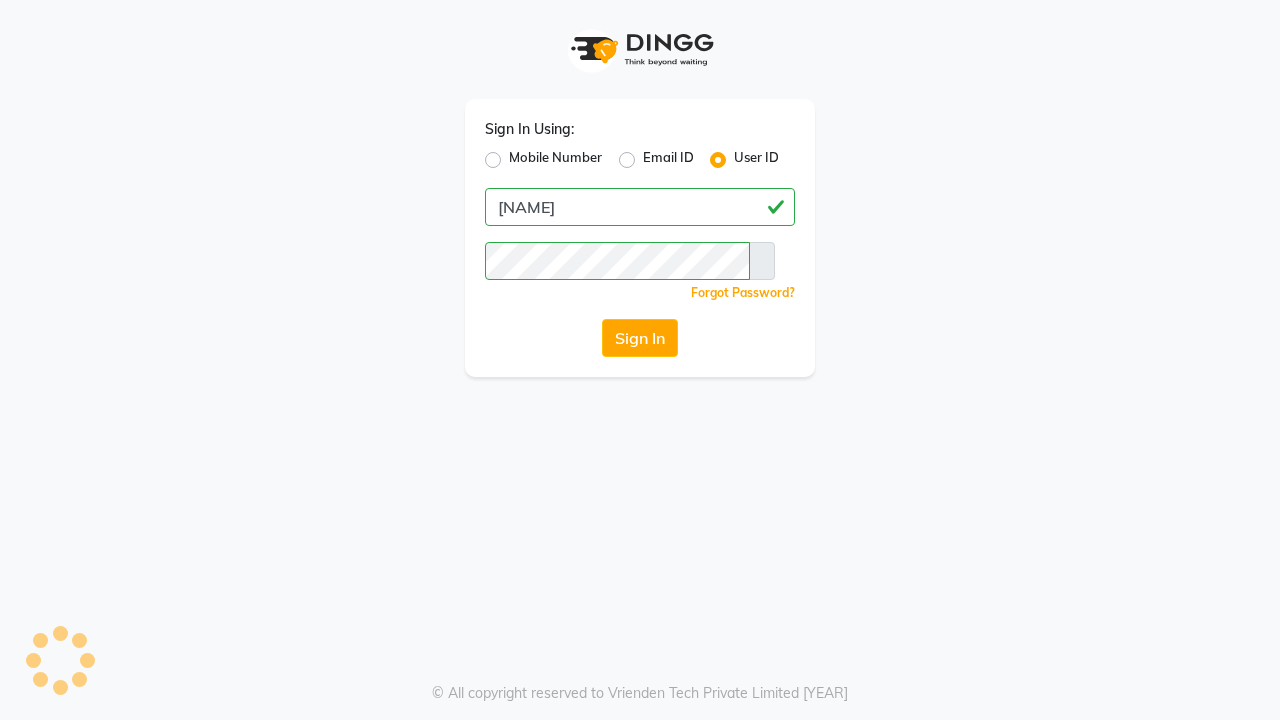 scroll, scrollTop: 0, scrollLeft: 0, axis: both 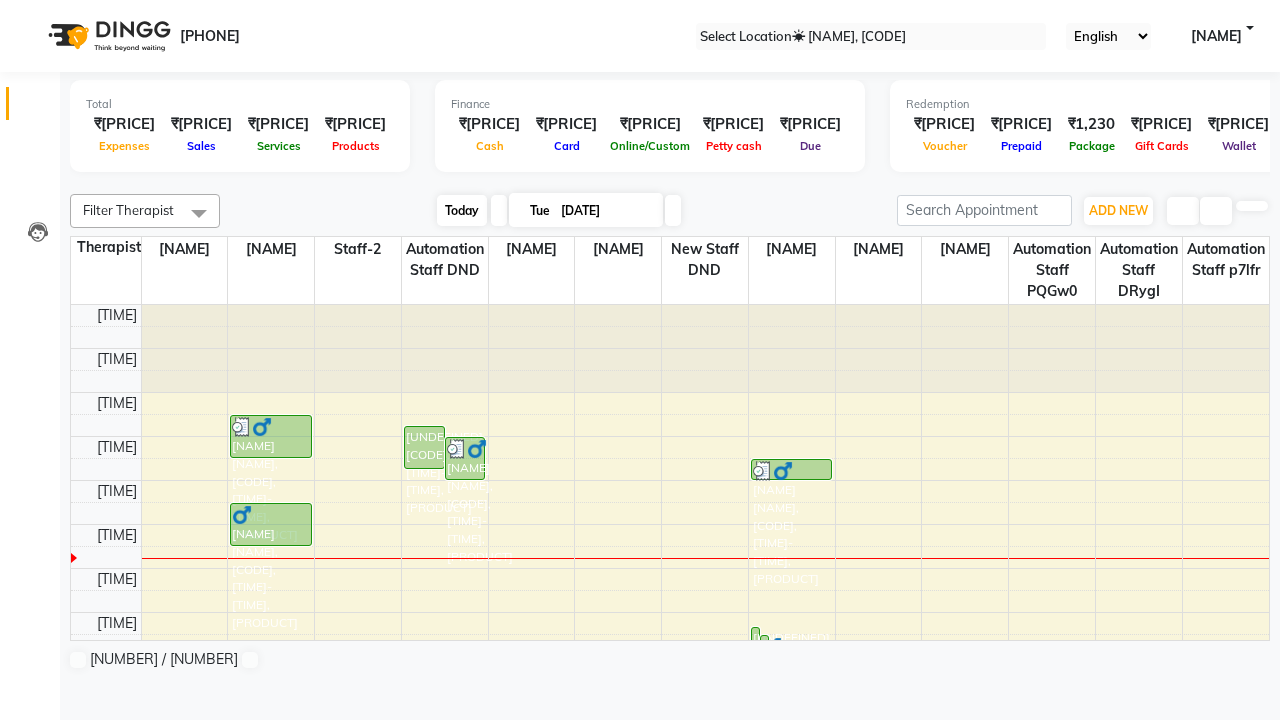 click on "Today" at bounding box center [462, 210] 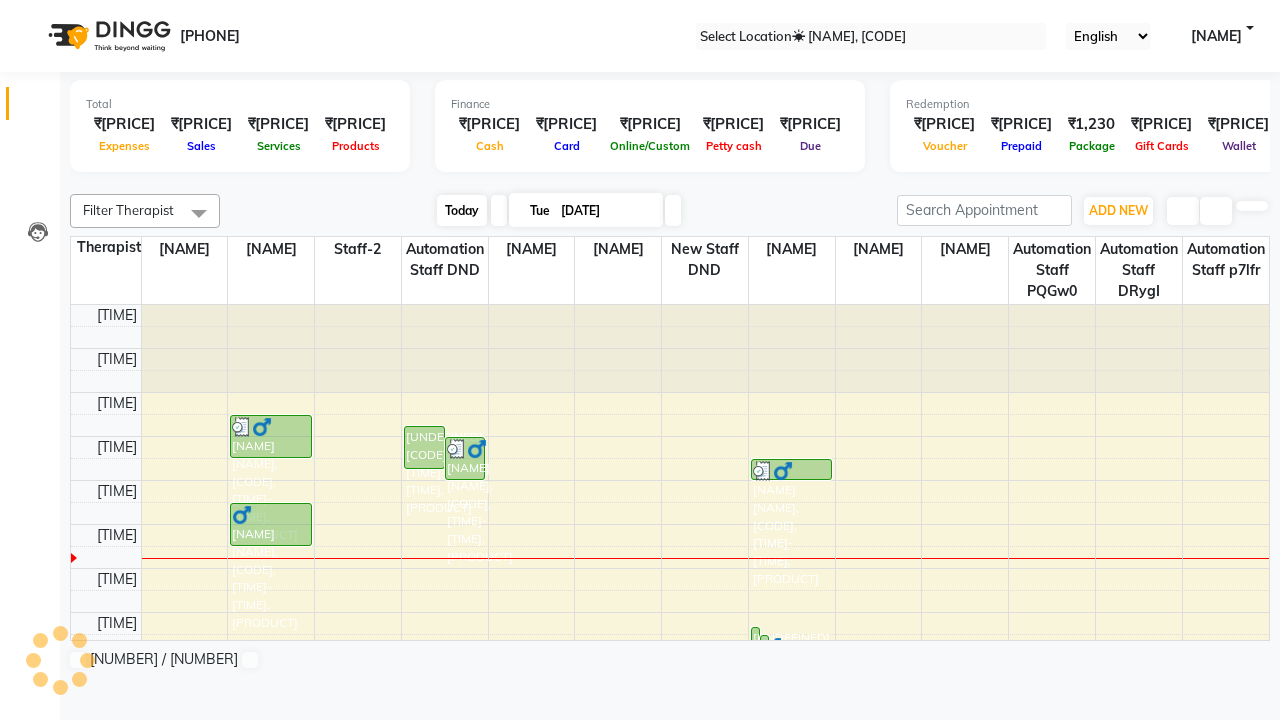 scroll, scrollTop: 177, scrollLeft: 0, axis: vertical 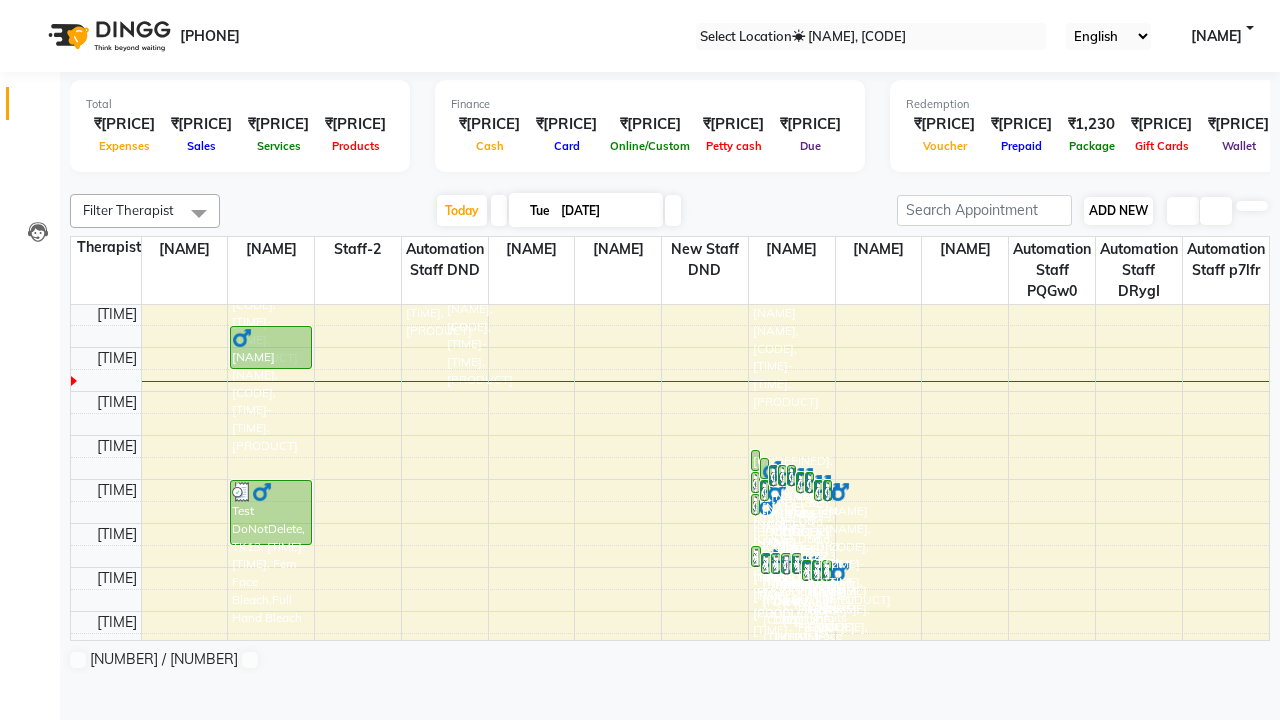 click on "ADD NEW" at bounding box center [1118, 210] 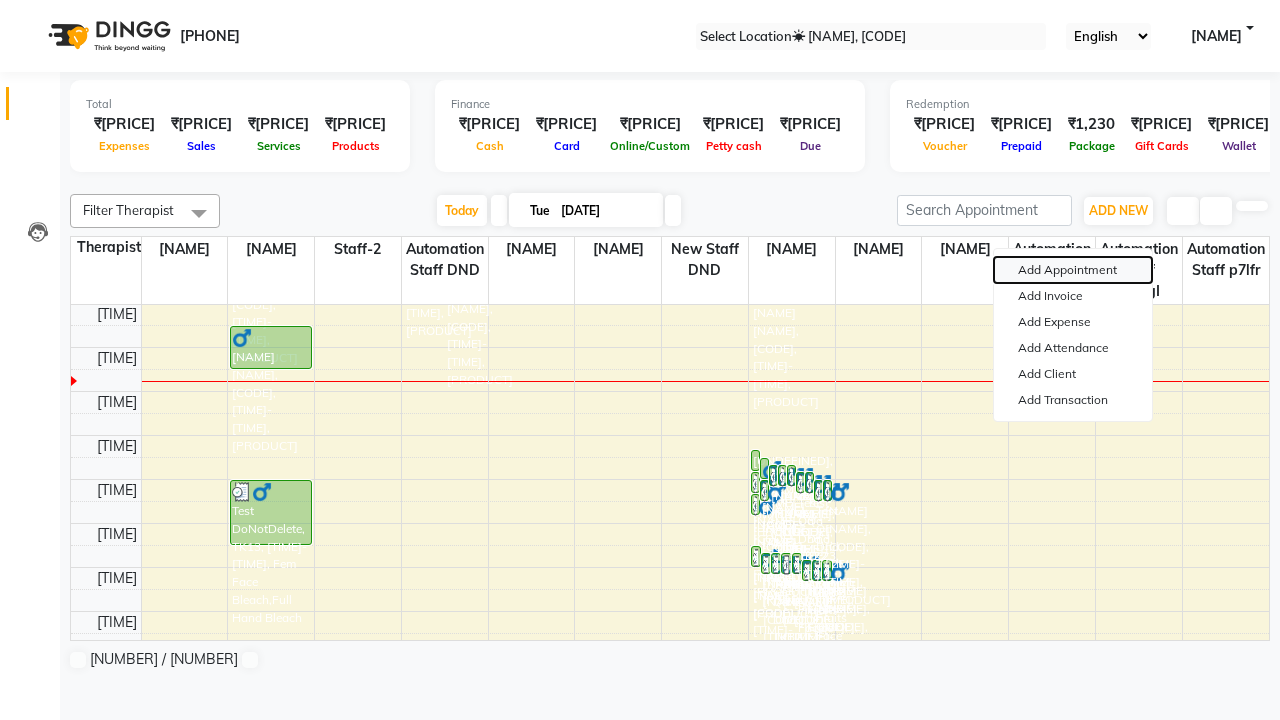 click on "Add Appointment" at bounding box center [1073, 270] 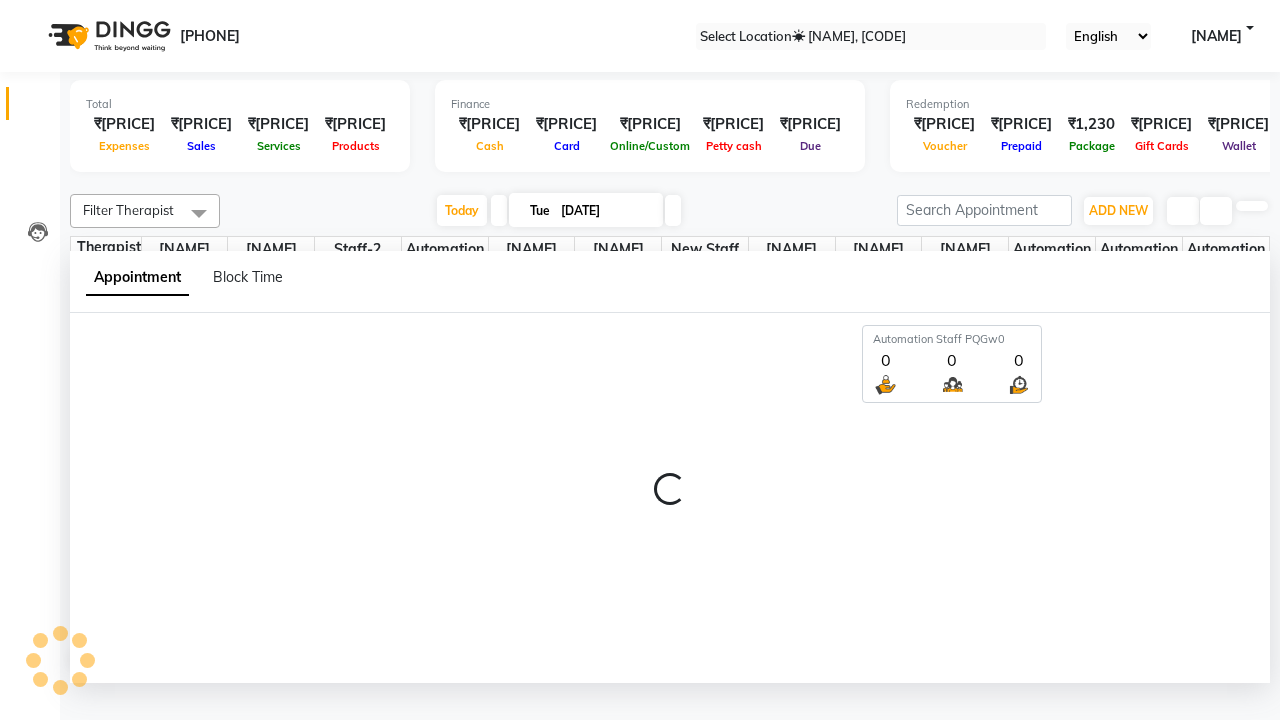 scroll, scrollTop: 1, scrollLeft: 0, axis: vertical 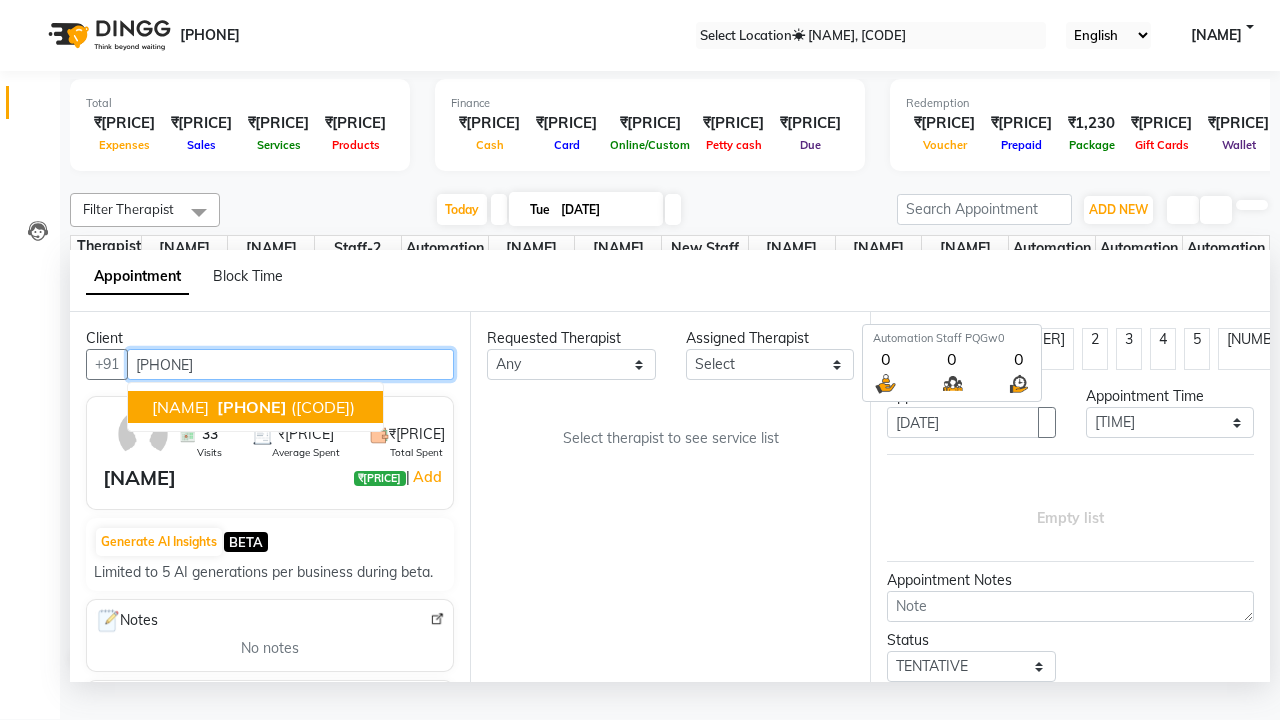 click on "[PHONE]" at bounding box center (252, 407) 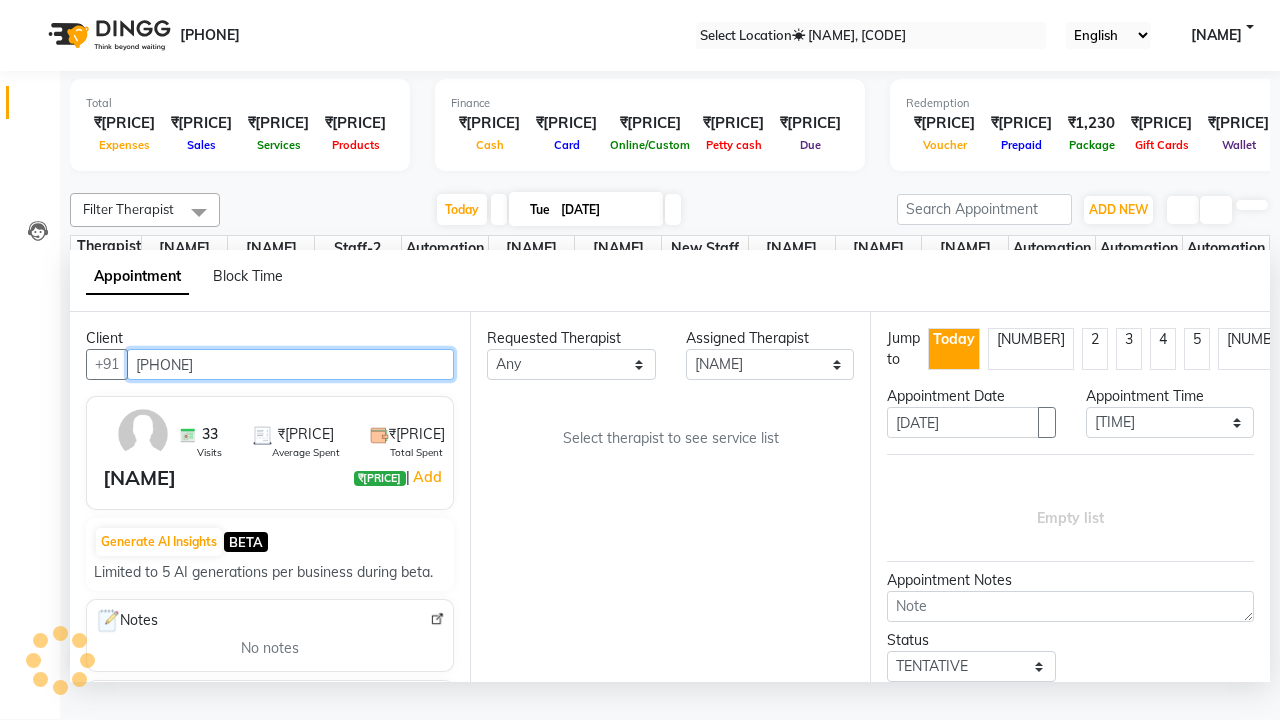 scroll, scrollTop: 0, scrollLeft: 0, axis: both 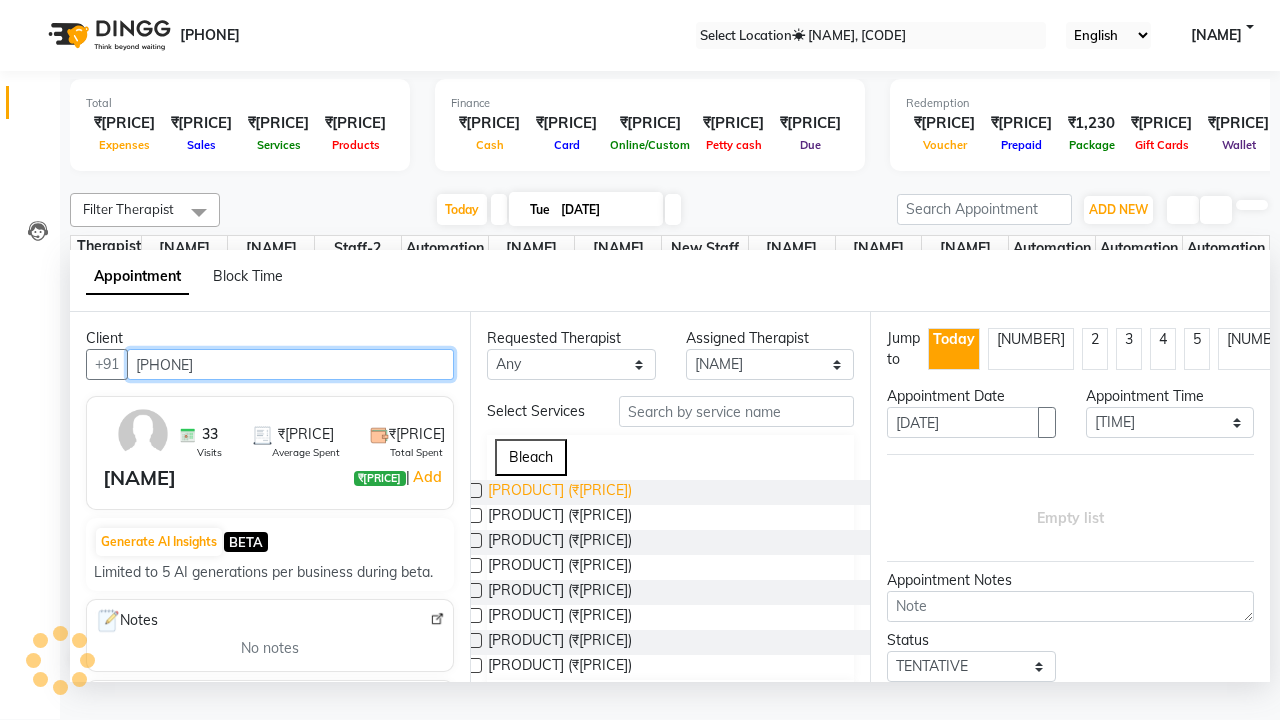 type on "[PHONE]" 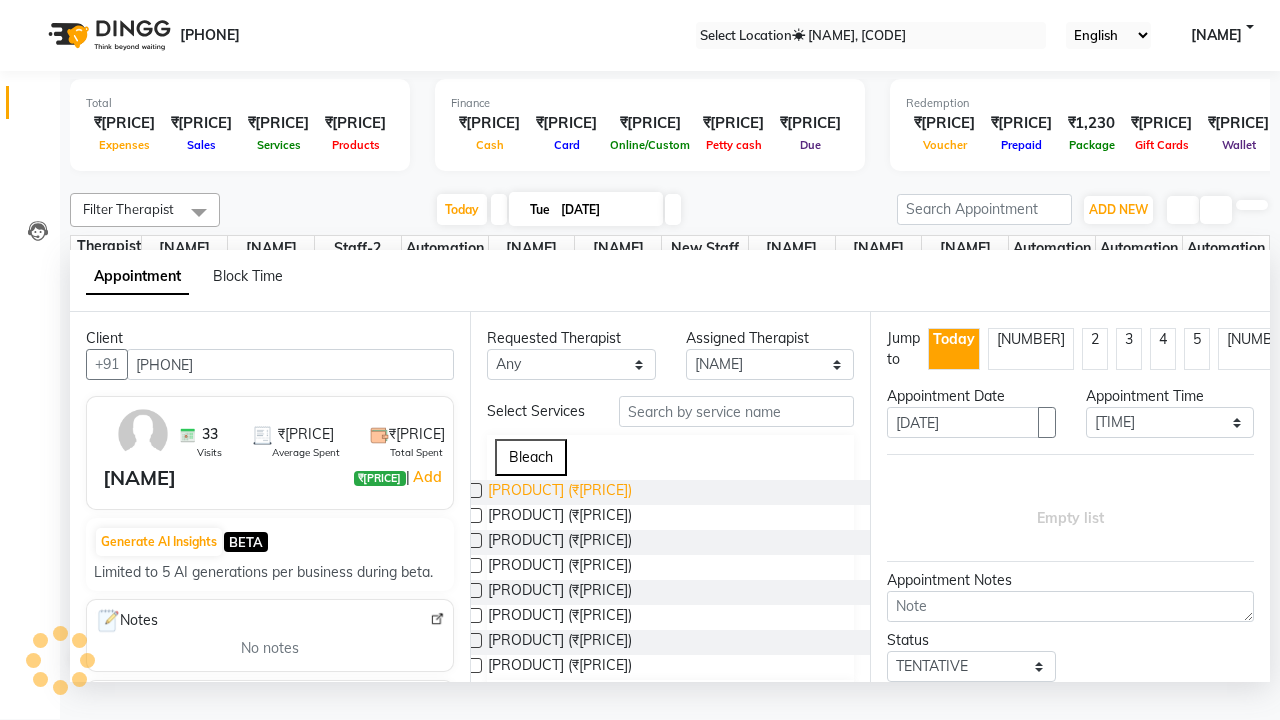 click on "[PRODUCT] (₹[PRICE])" at bounding box center [560, 492] 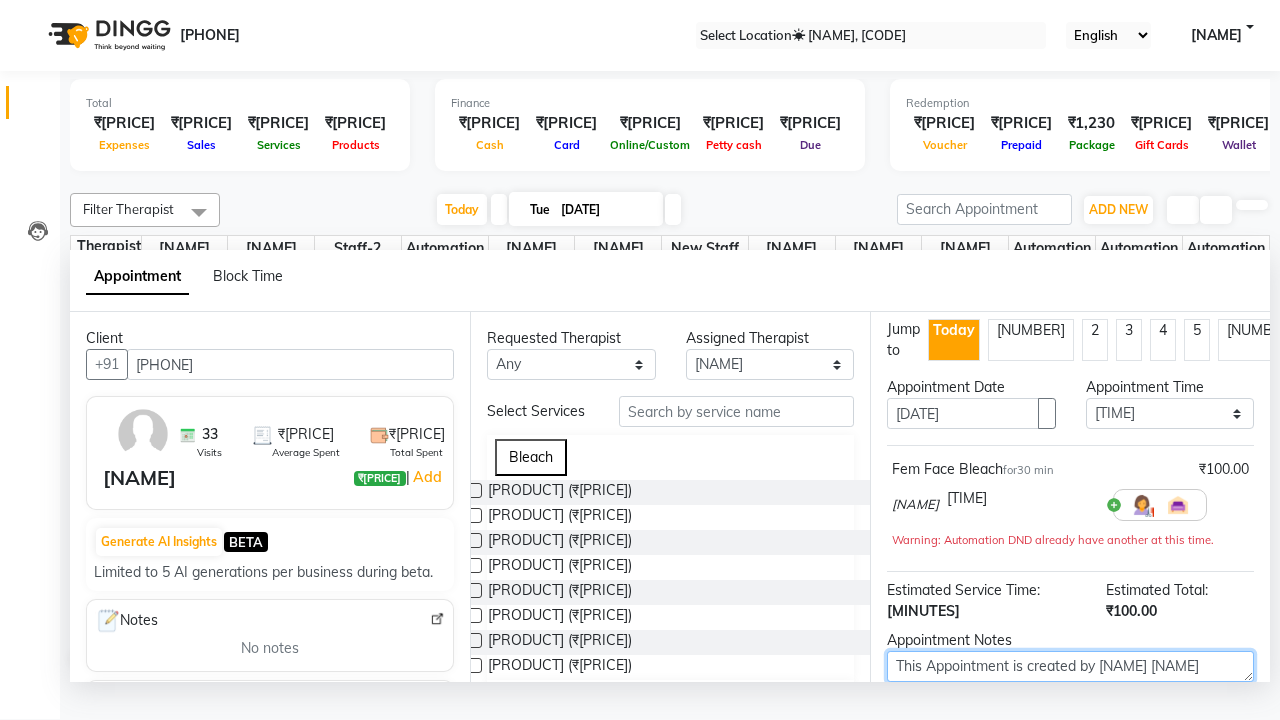 type on "This Appointment is created by [NAME] [NAME]" 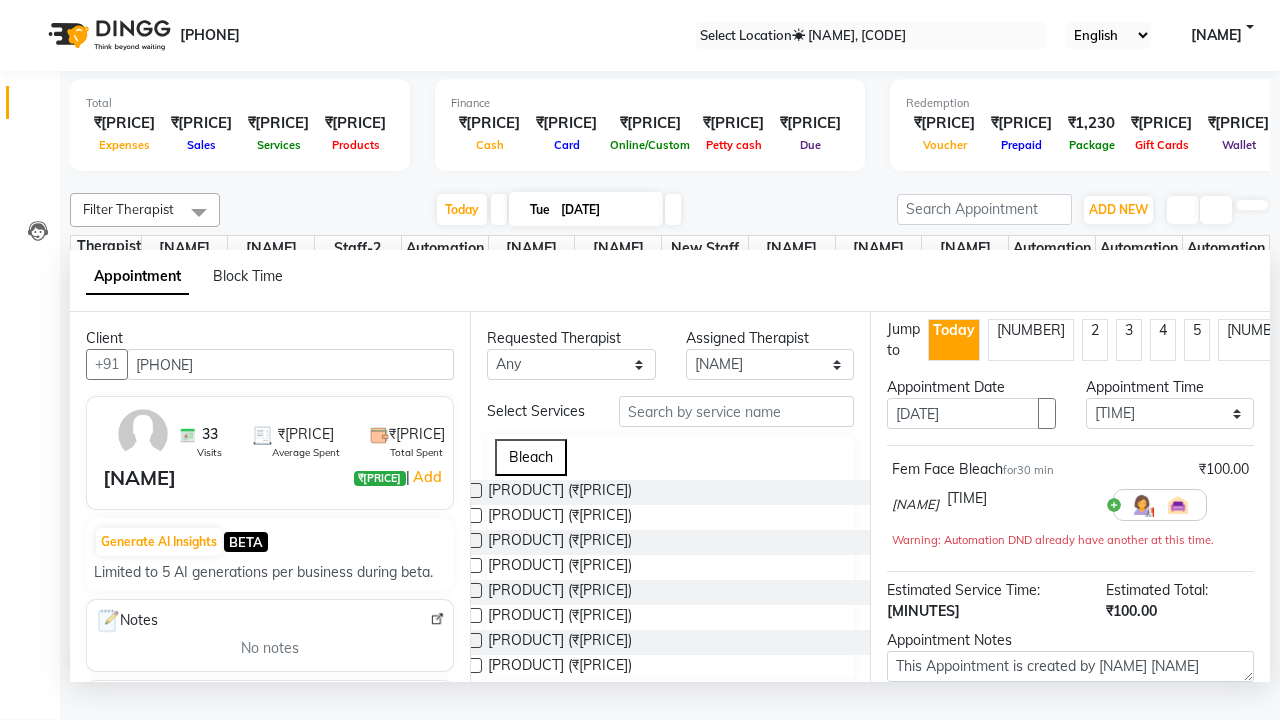 click at bounding box center [1097, 793] 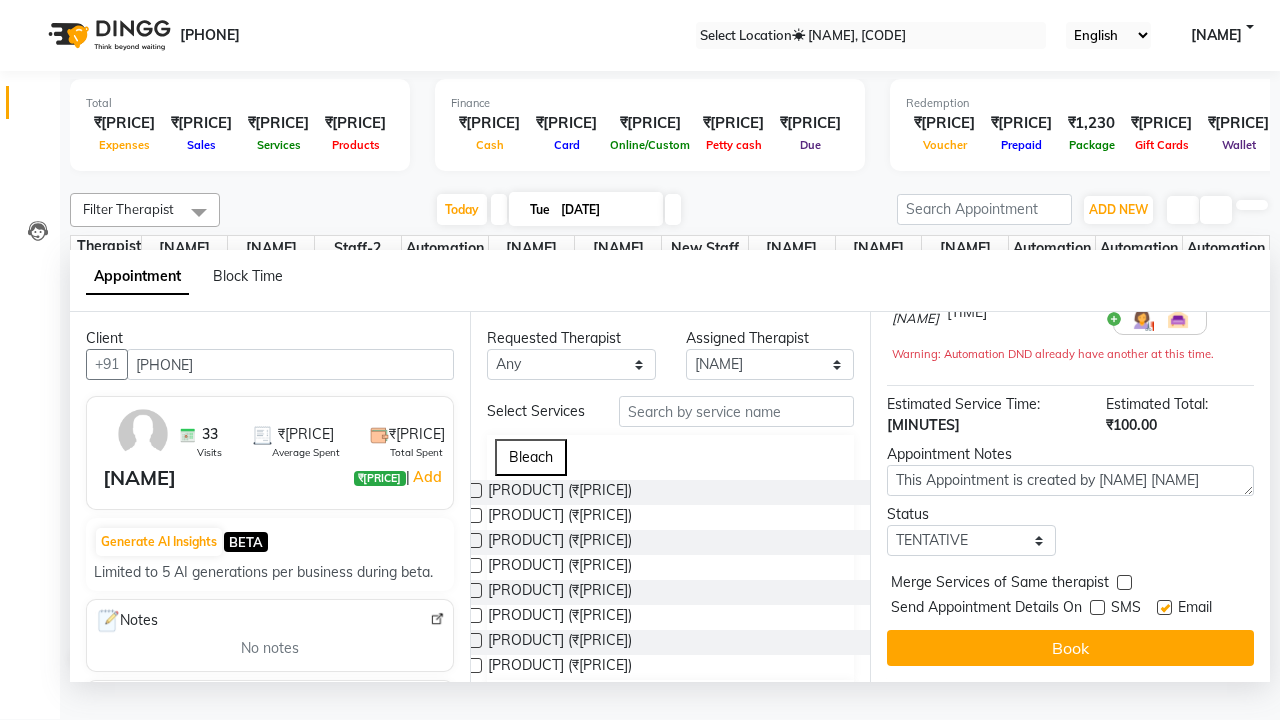 click at bounding box center [1164, 607] 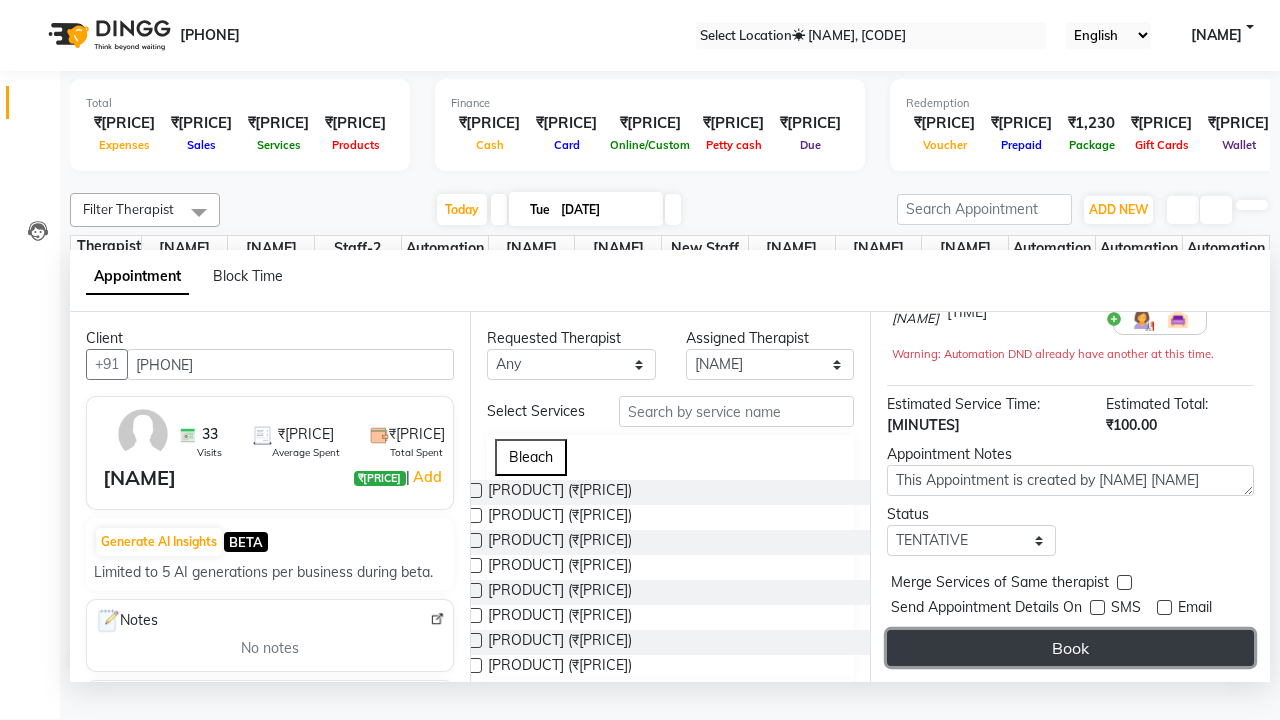 click on "Book" at bounding box center (1070, 648) 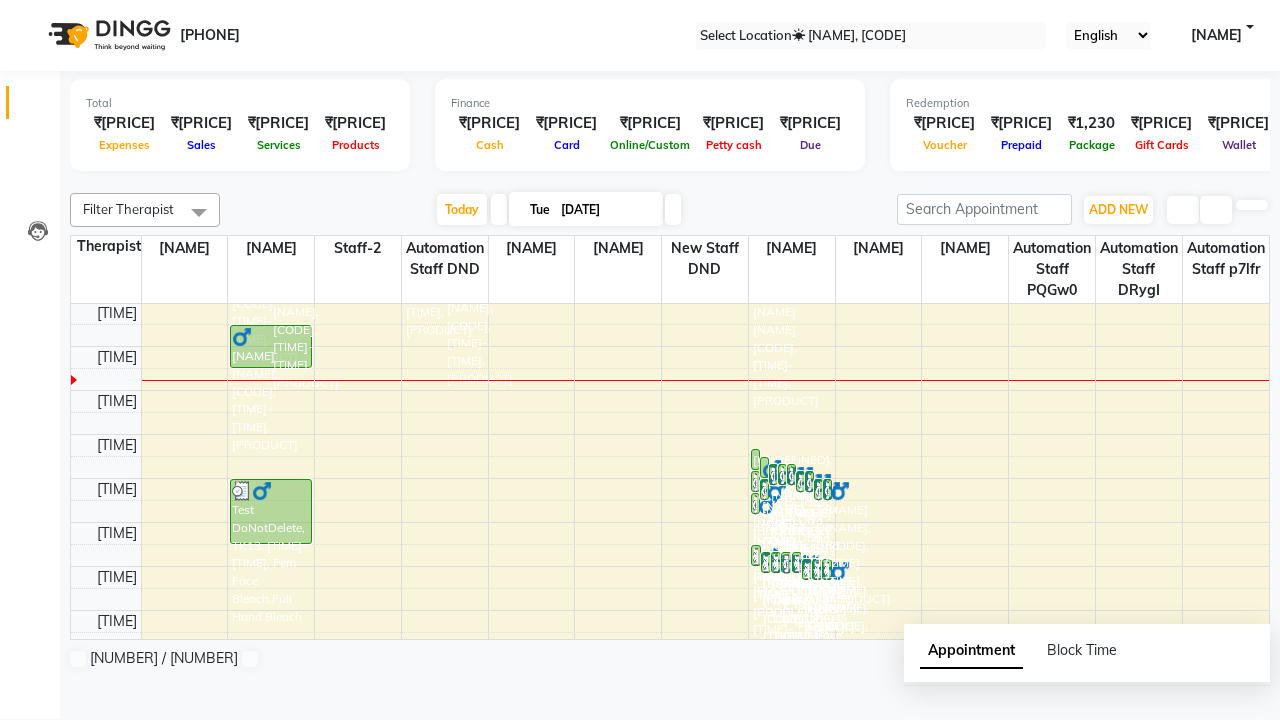 scroll, scrollTop: 0, scrollLeft: 0, axis: both 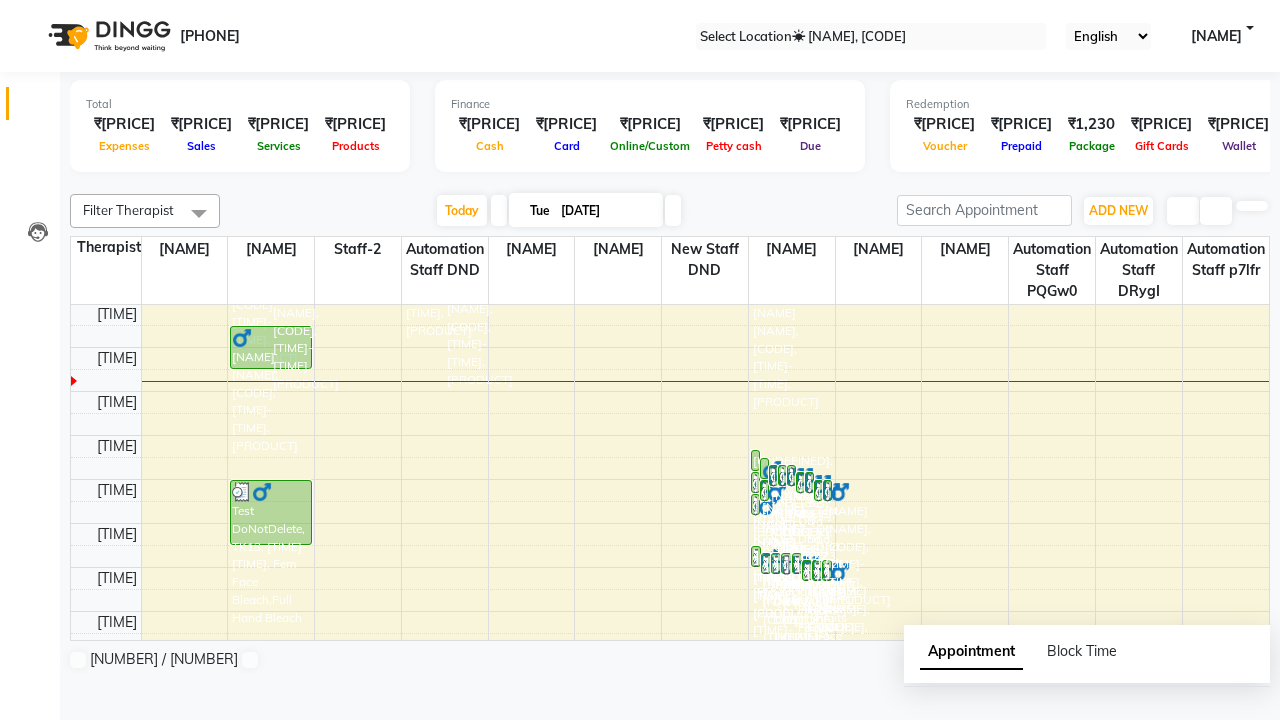 click on "Success" at bounding box center (640, 751) 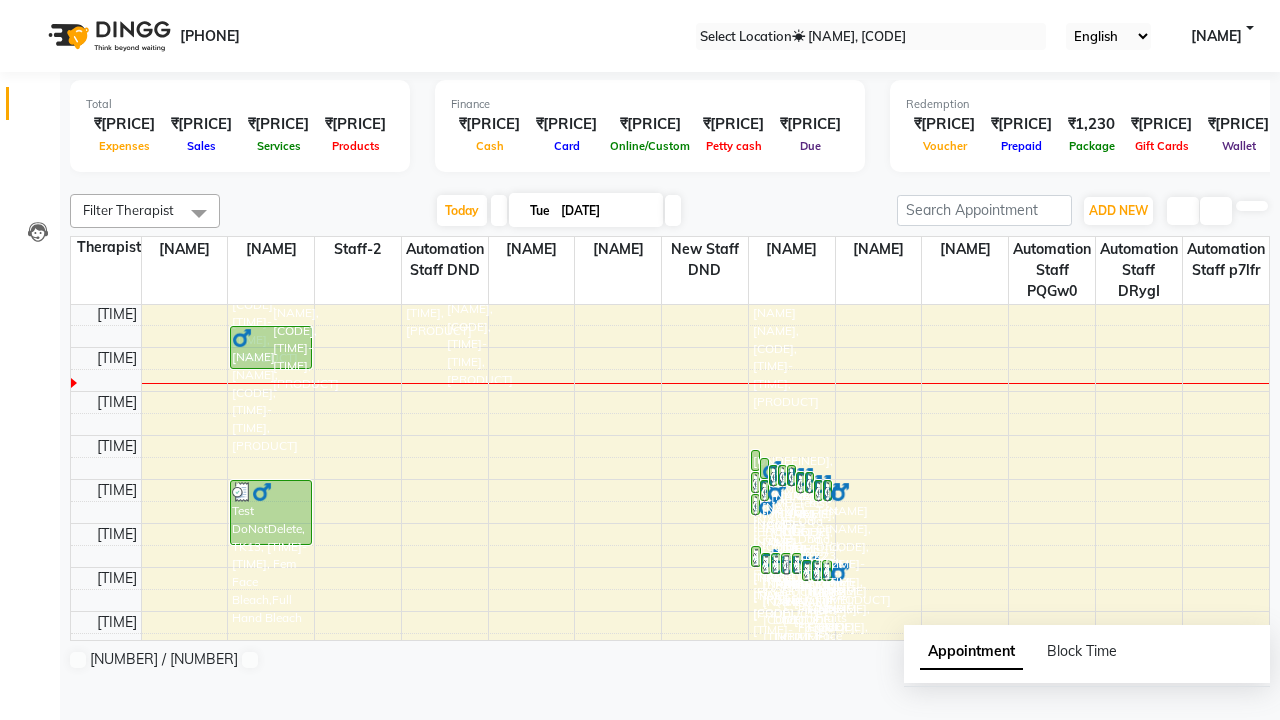 click at bounding box center [199, 213] 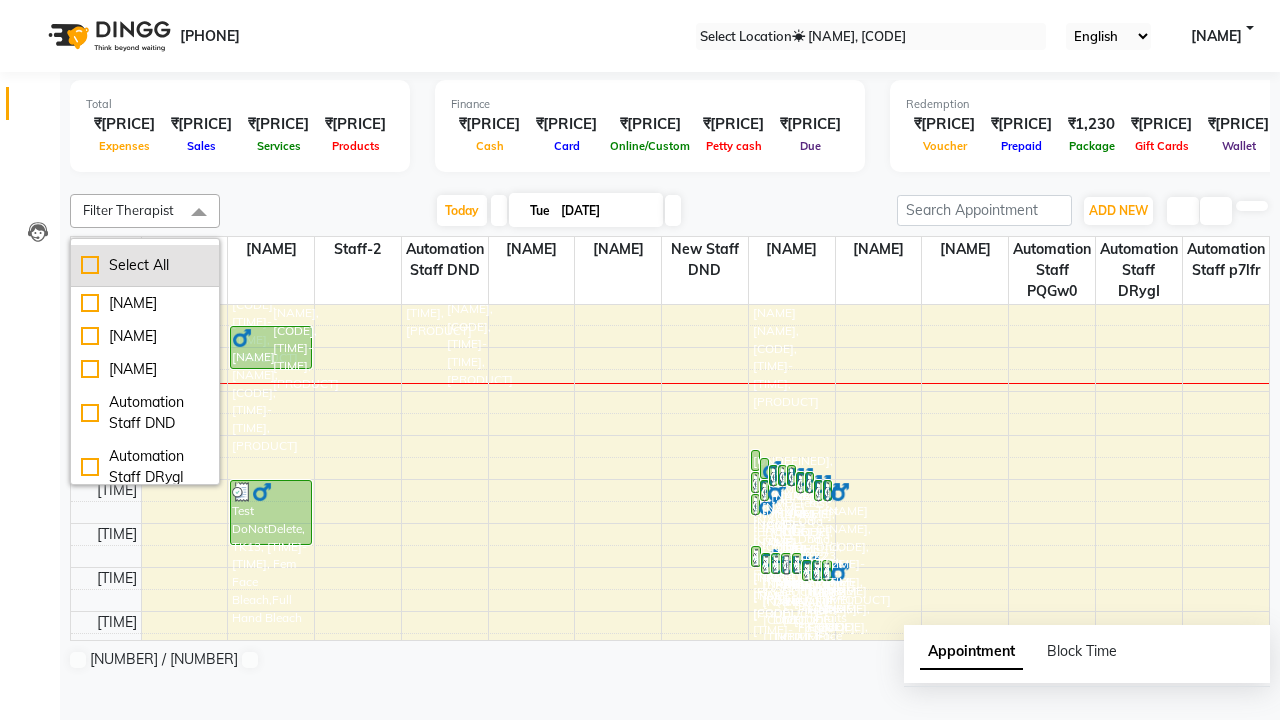 click on "Select All" at bounding box center [145, 265] 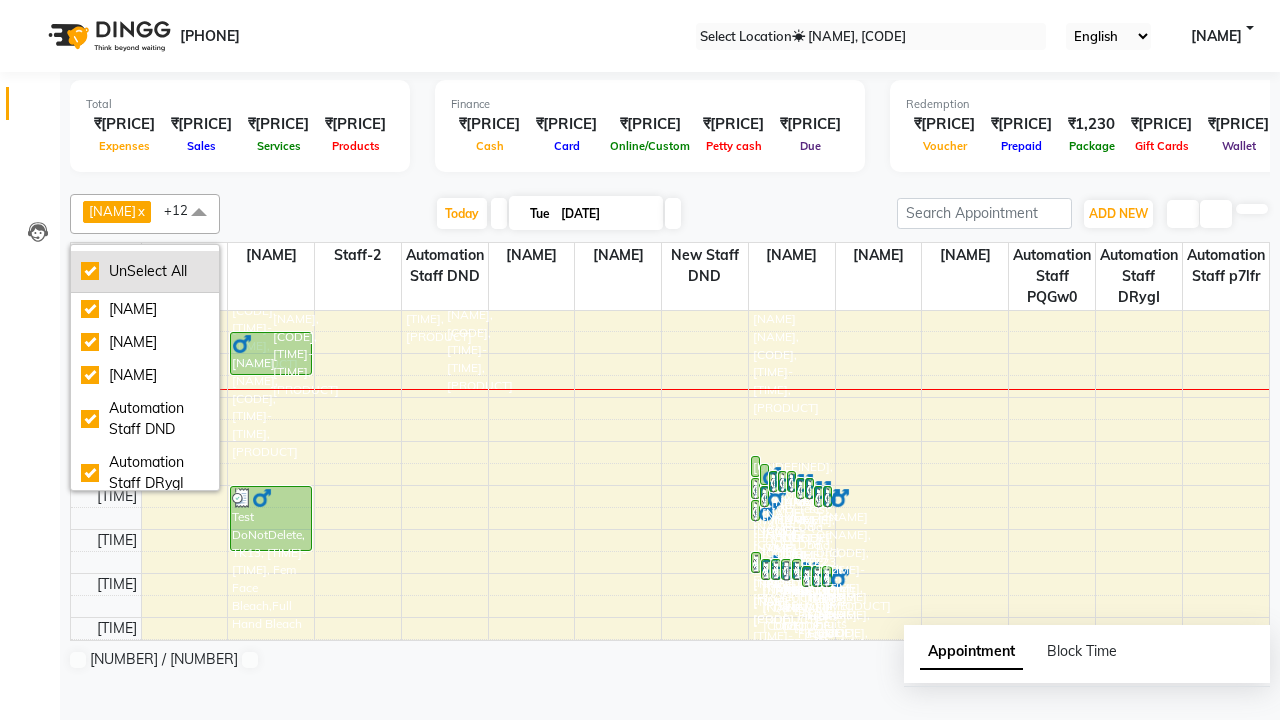 click on "UnSelect All" at bounding box center [145, 271] 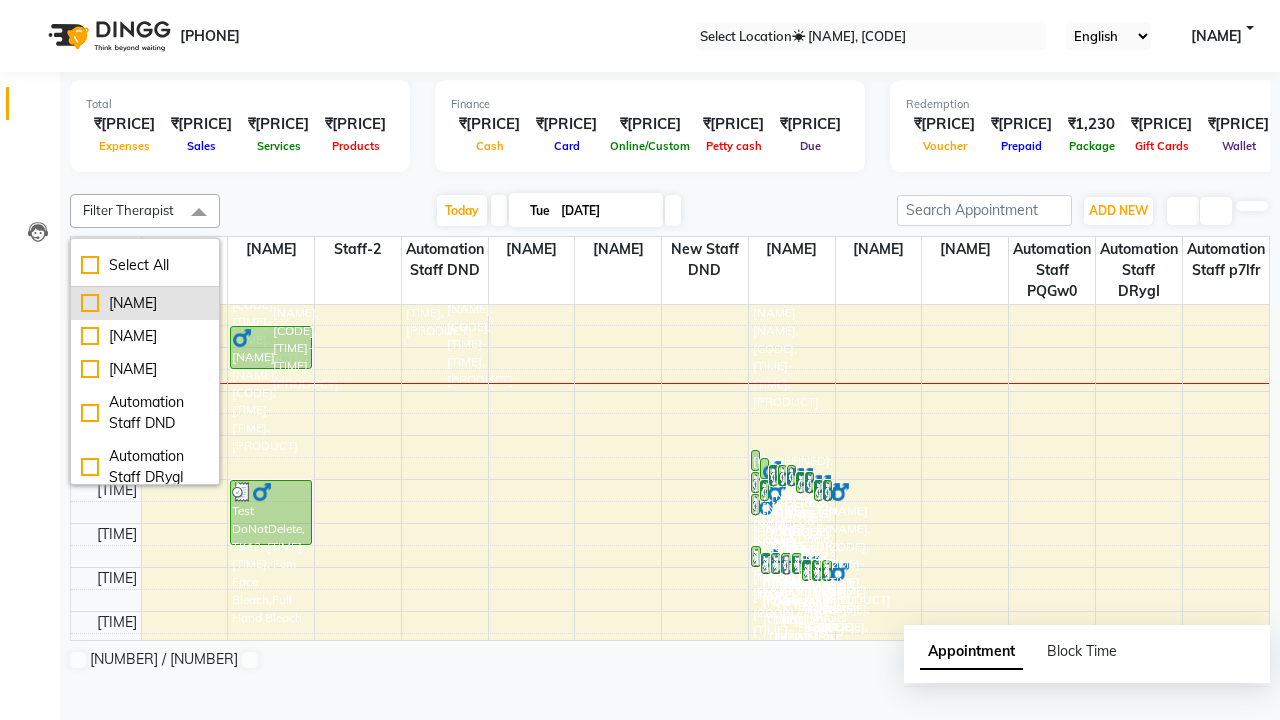 click on "[NAME]" at bounding box center [145, 303] 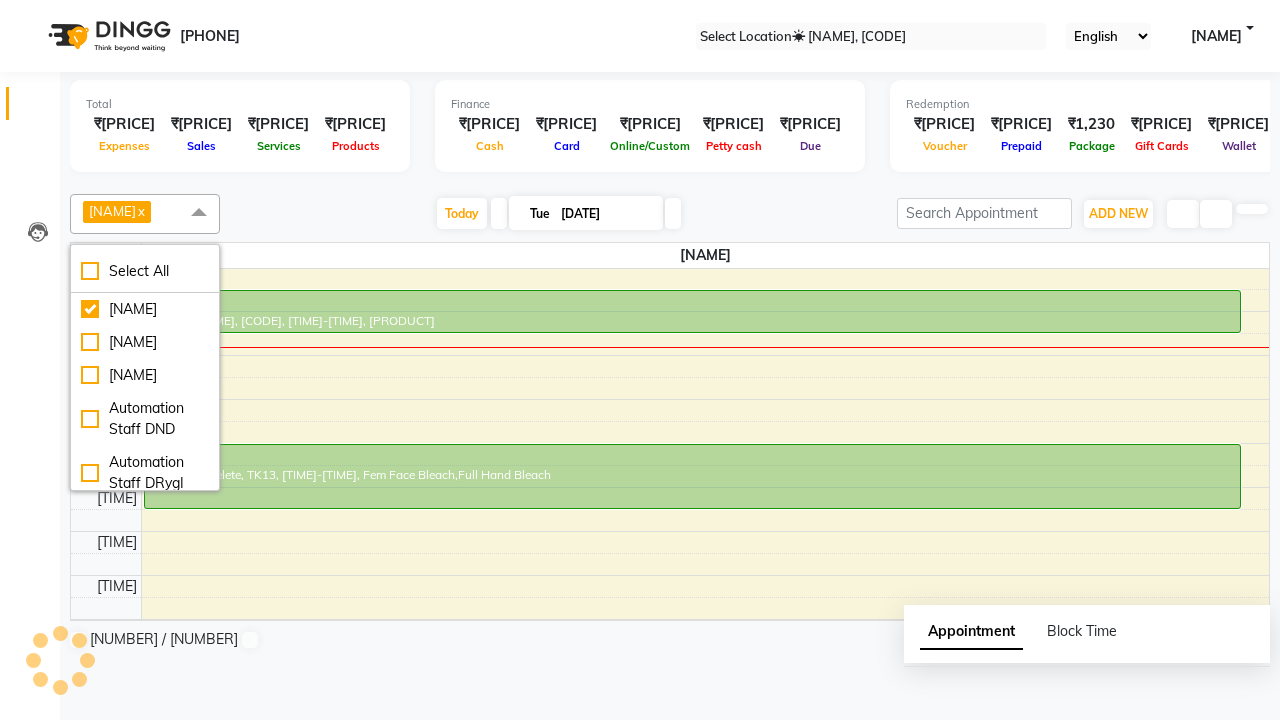 click at bounding box center (199, 213) 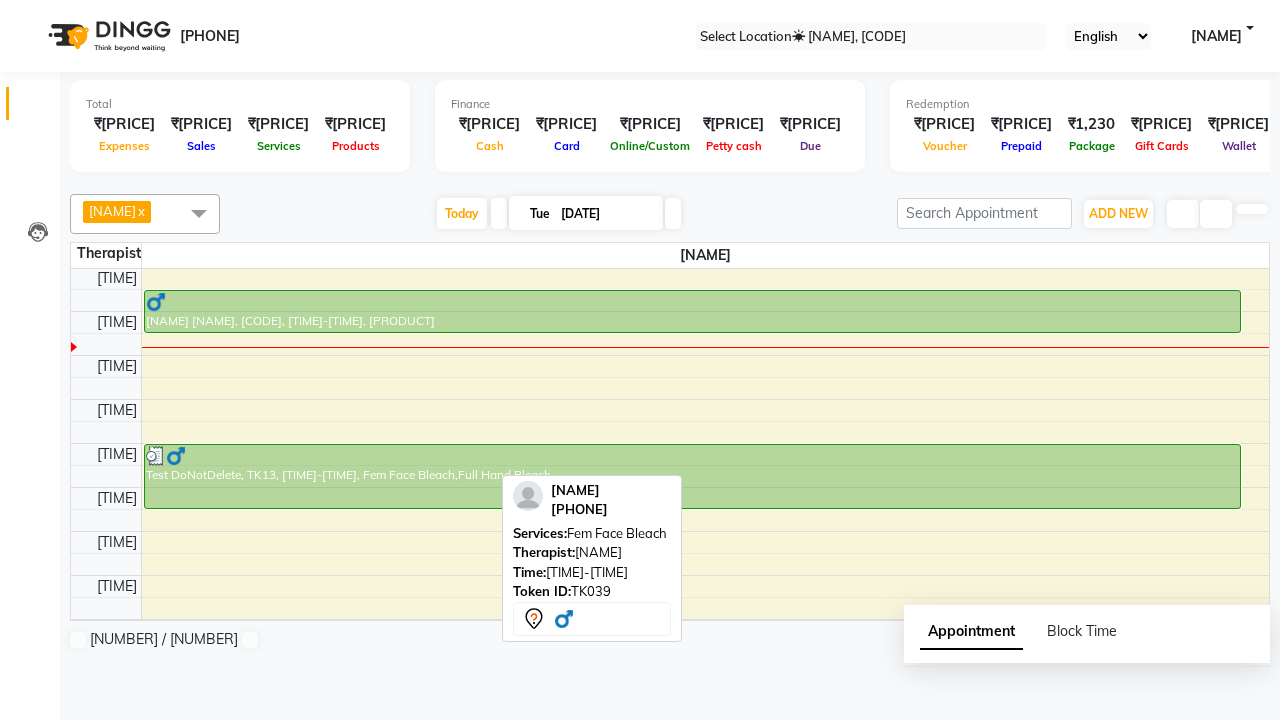 scroll, scrollTop: 0, scrollLeft: 0, axis: both 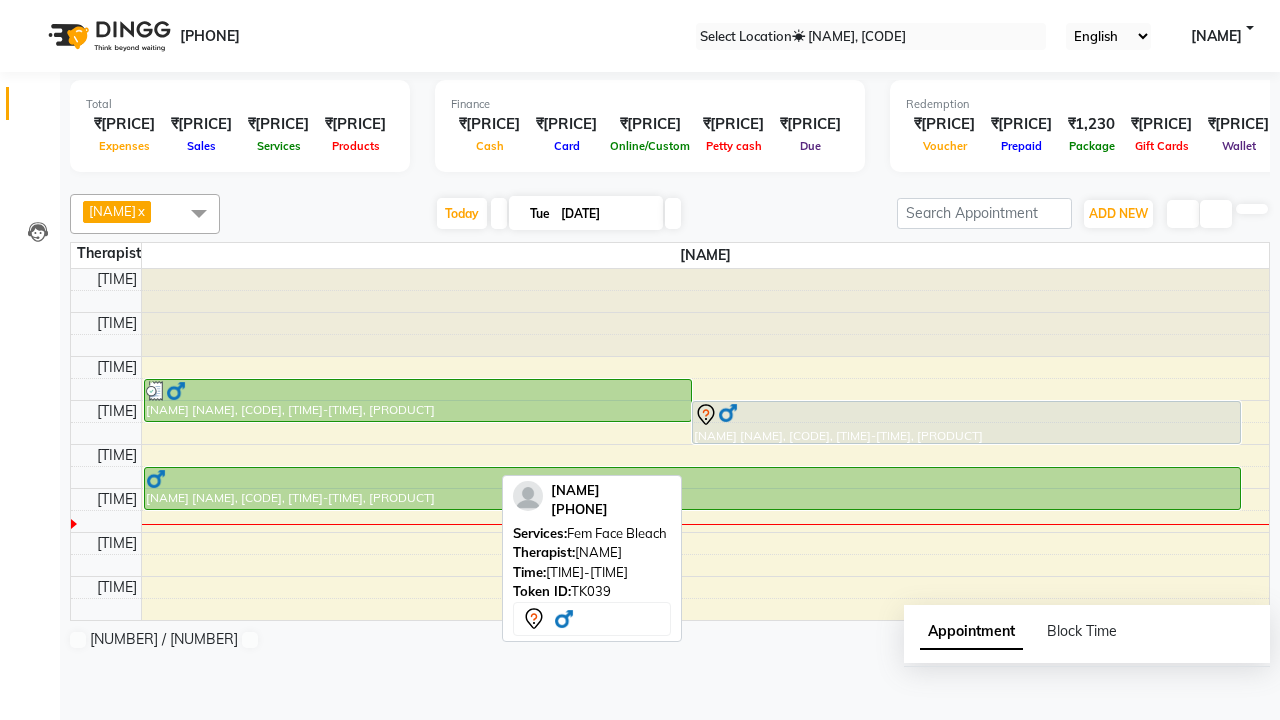 click on "Edit" at bounding box center [102, 759] 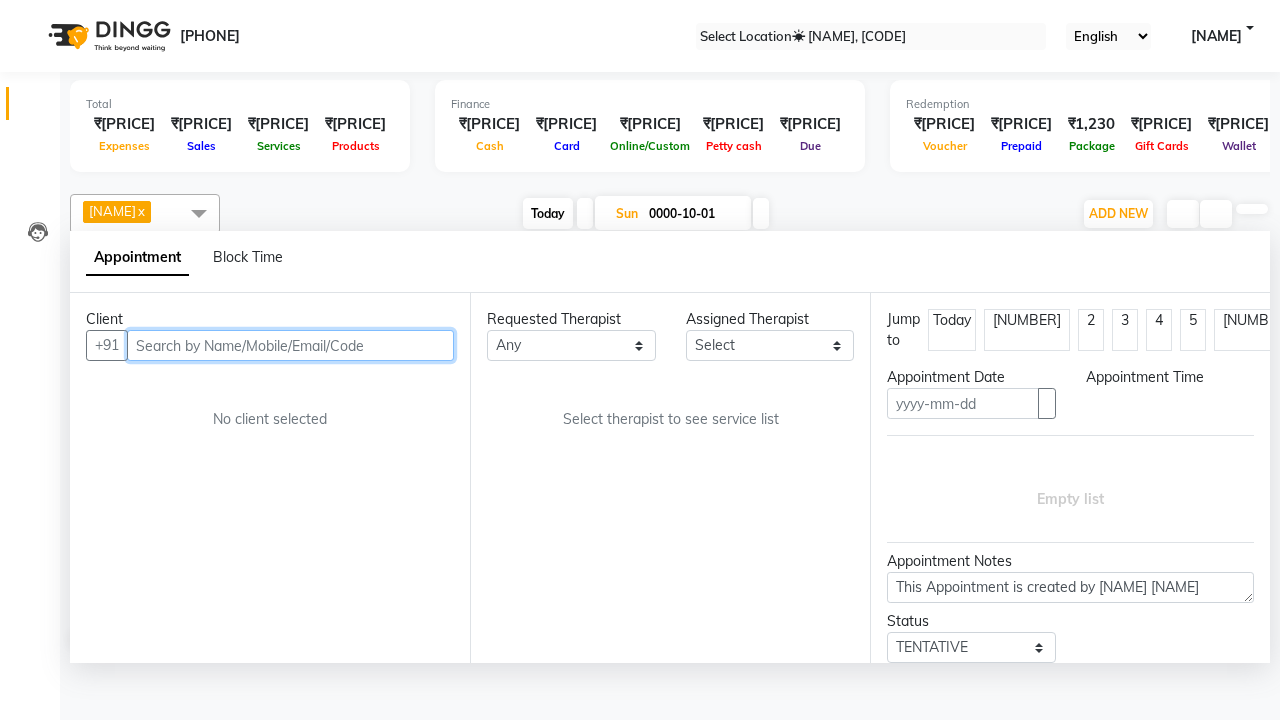 scroll, scrollTop: 1, scrollLeft: 0, axis: vertical 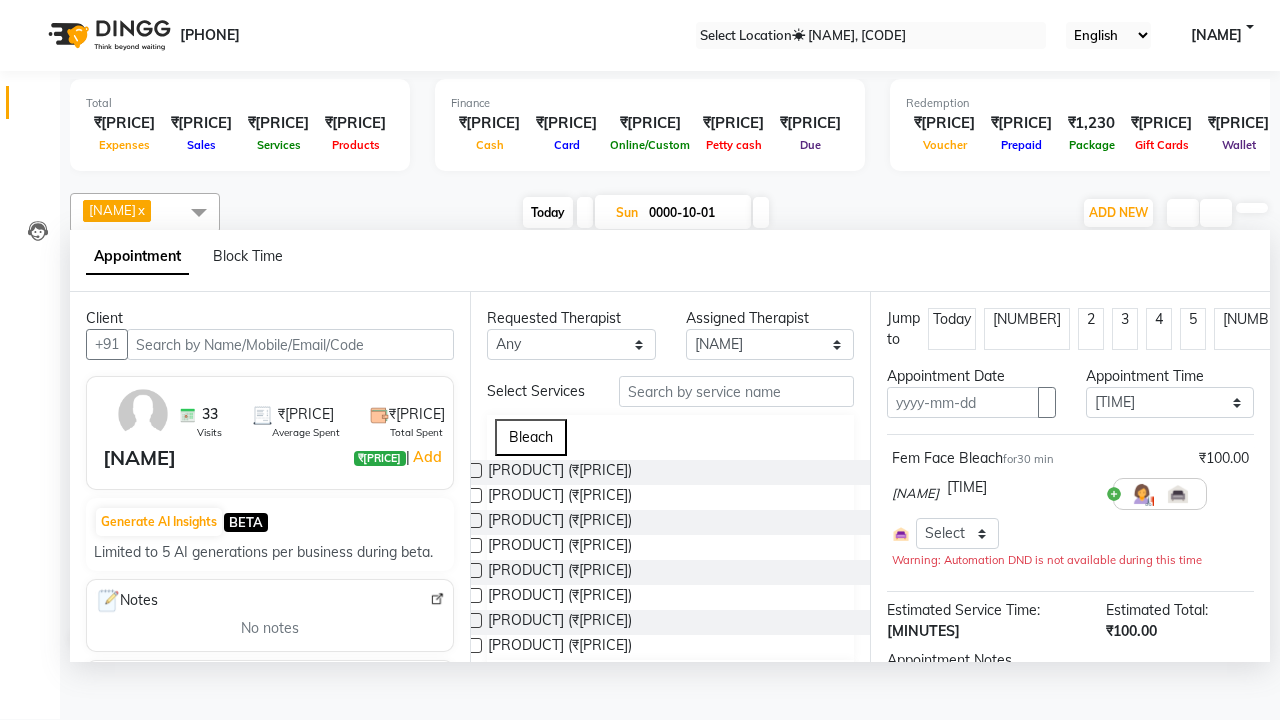 click at bounding box center [1249, 494] 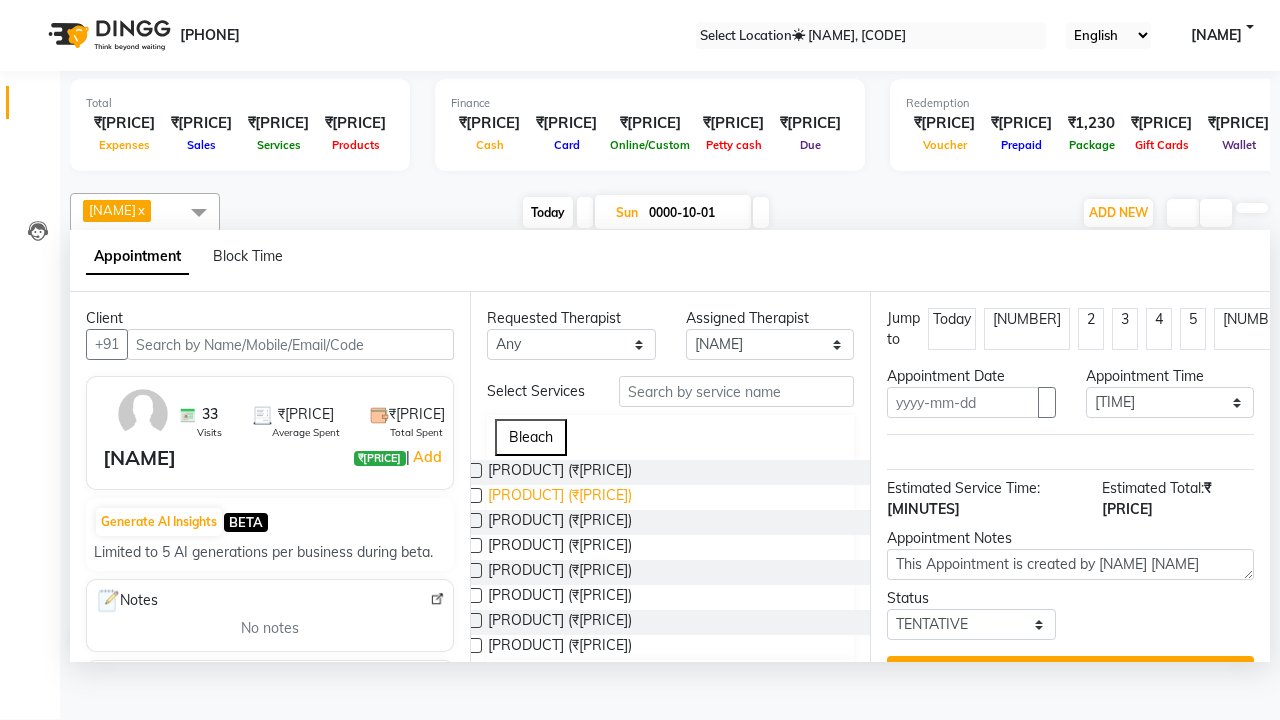 click on "[PRODUCT] (₹[PRICE])" at bounding box center (560, 472) 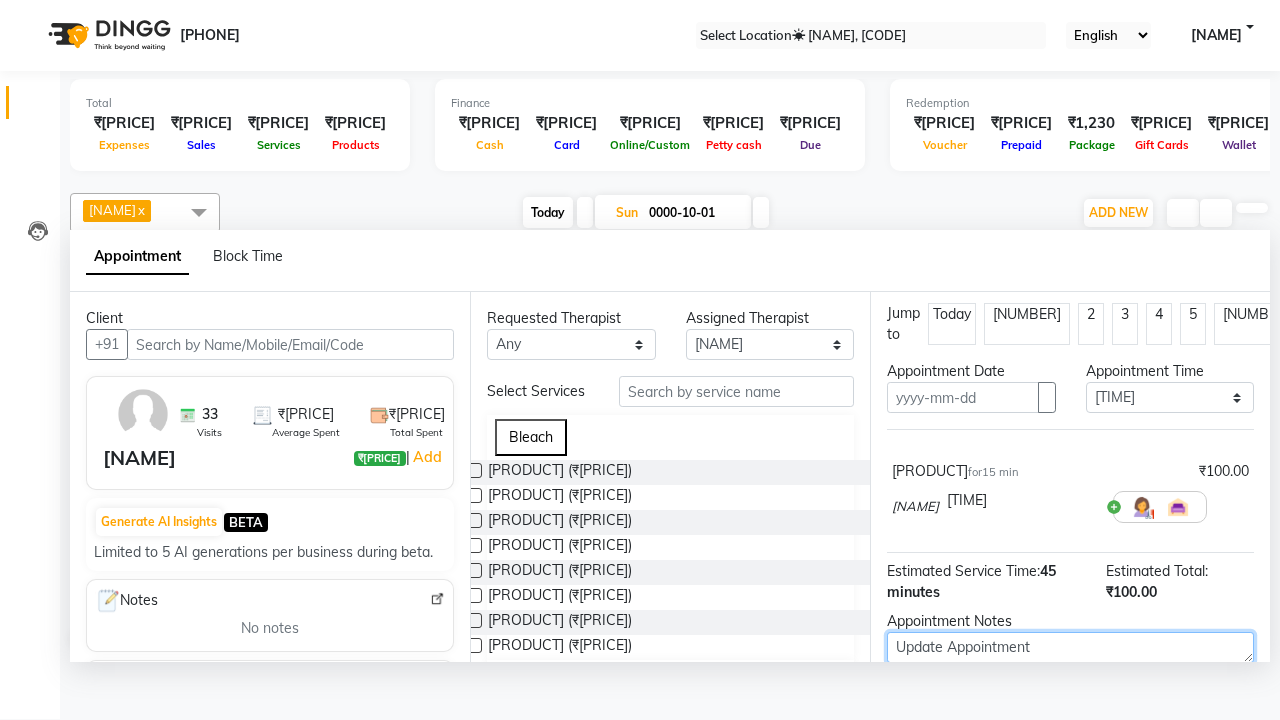 type on "Update Appointment" 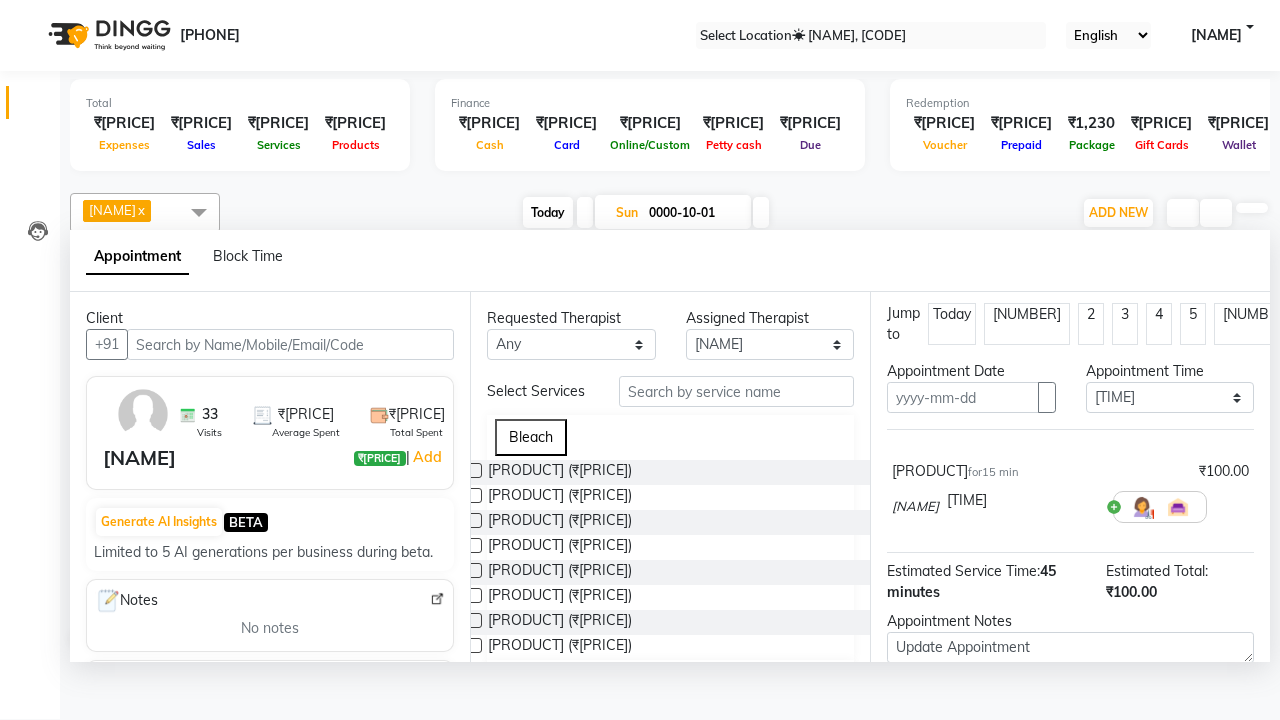 click on "Update" at bounding box center [1070, 757] 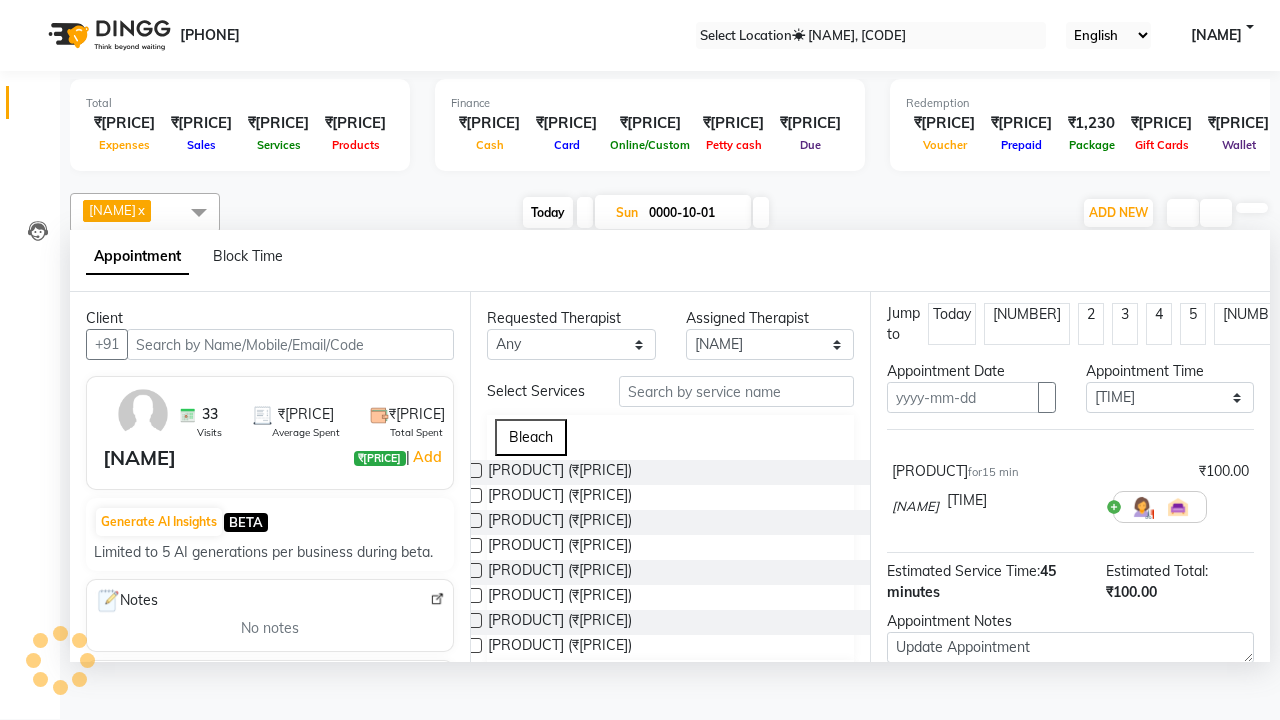 scroll, scrollTop: 140, scrollLeft: 0, axis: vertical 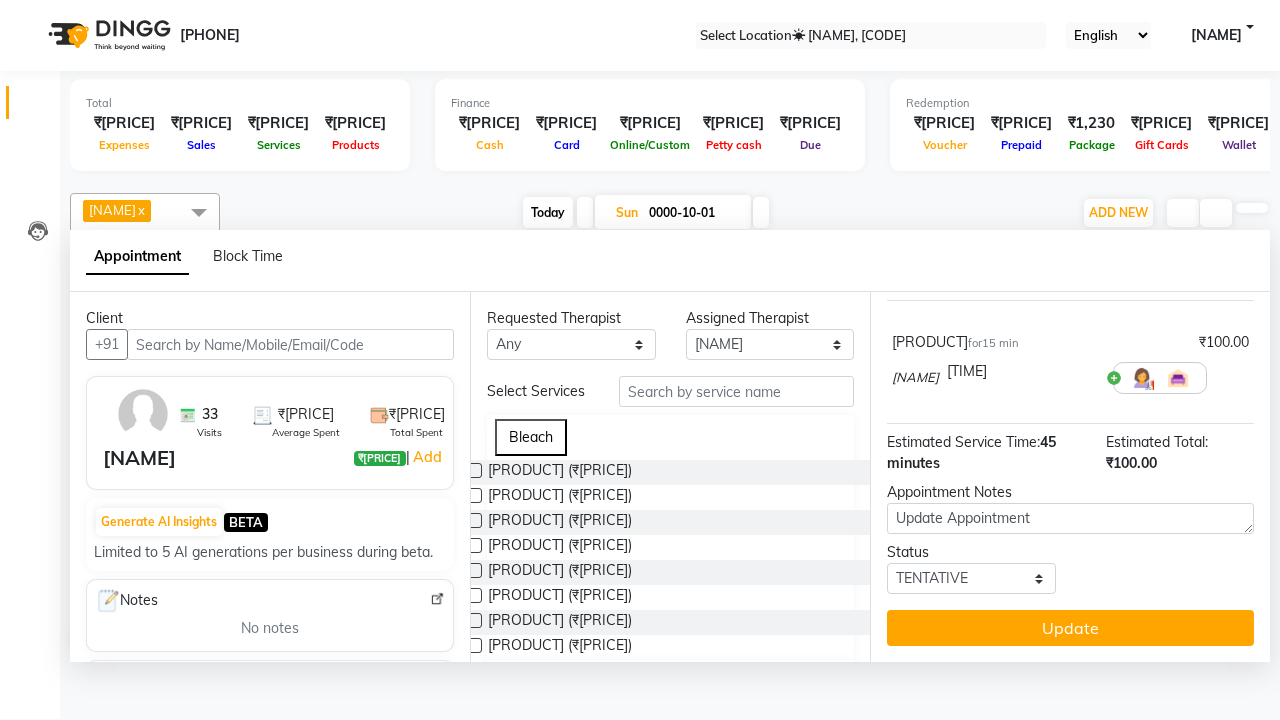 click at bounding box center (199, 212) 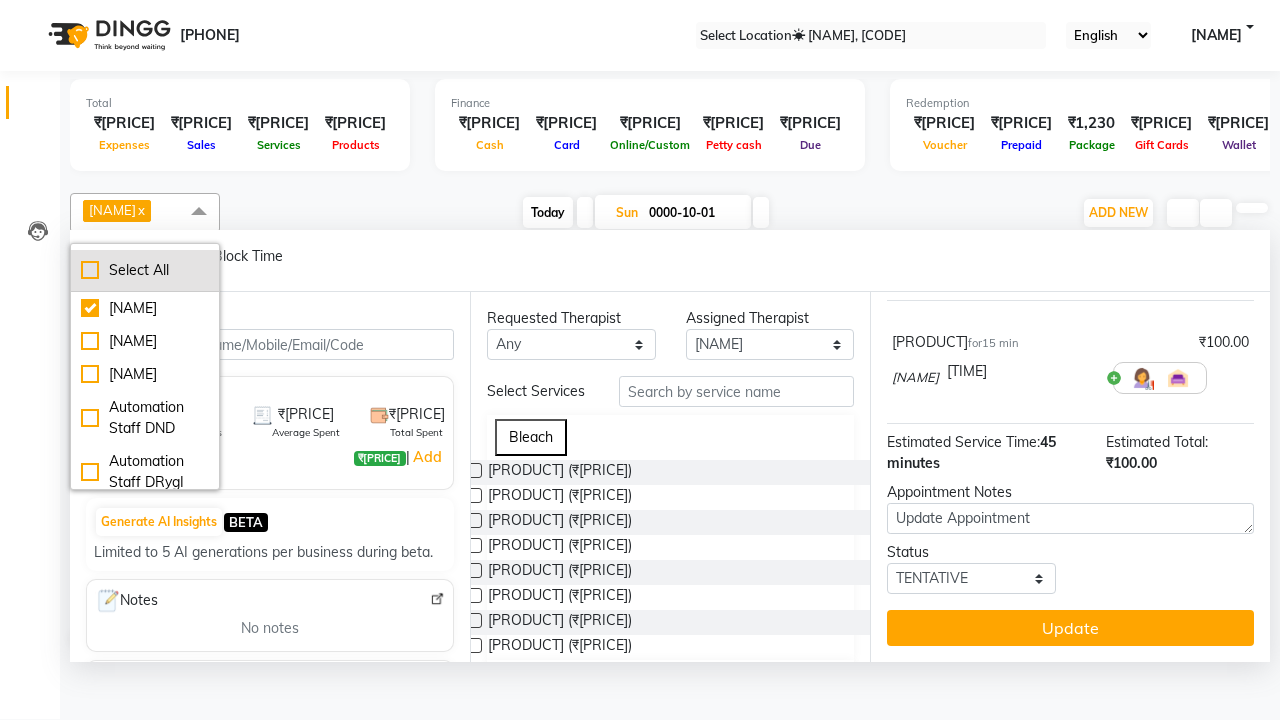 click on "Select All" at bounding box center [145, 270] 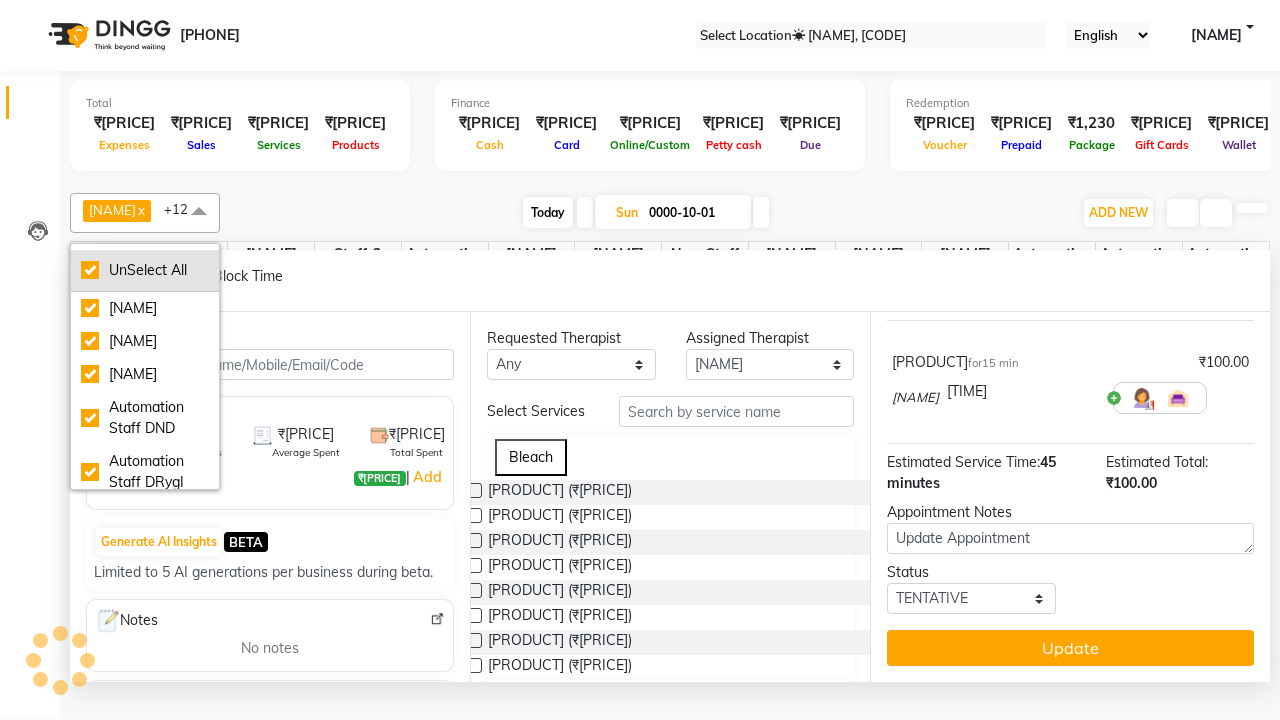 scroll, scrollTop: 0, scrollLeft: 0, axis: both 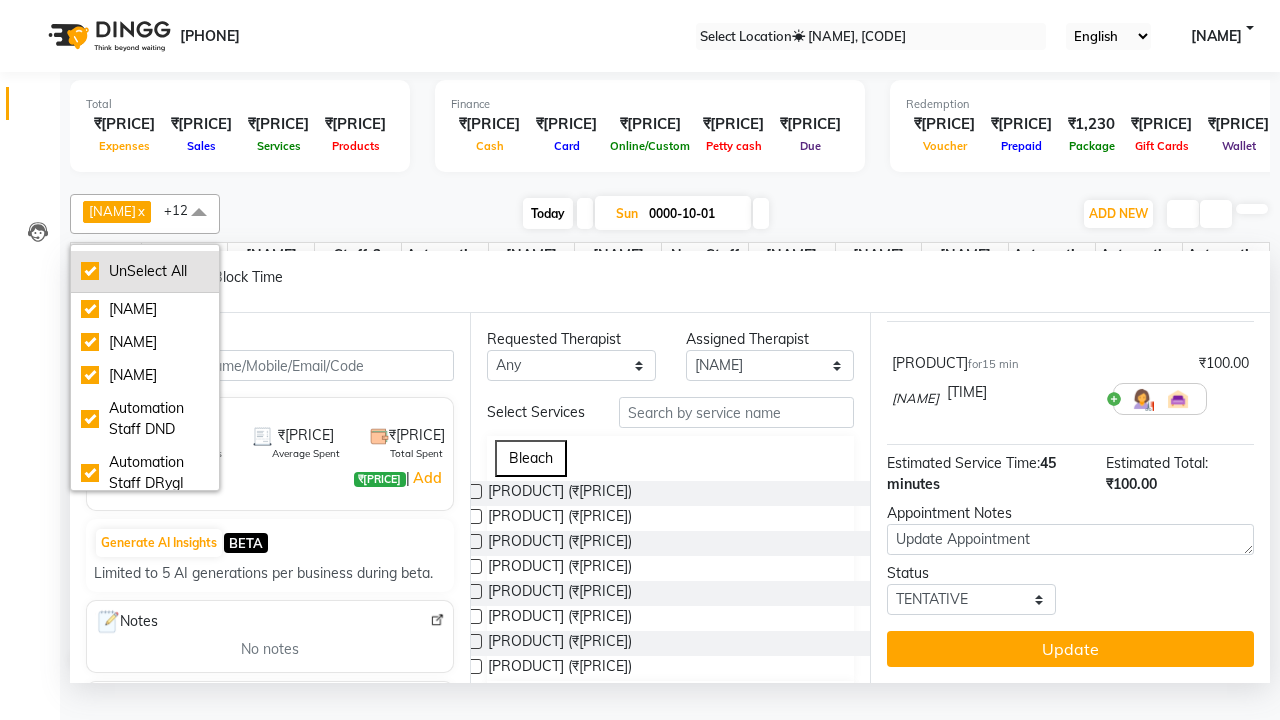 click on "UnSelect All" at bounding box center (145, 271) 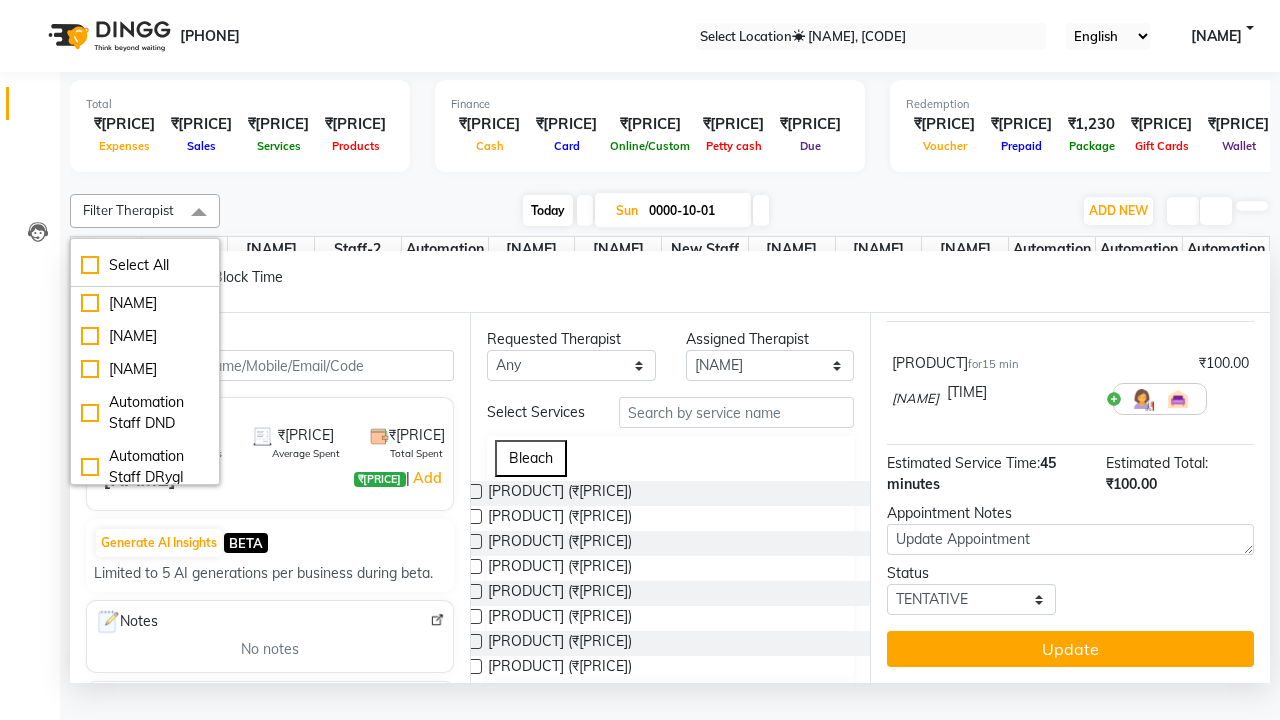 click at bounding box center [199, 213] 